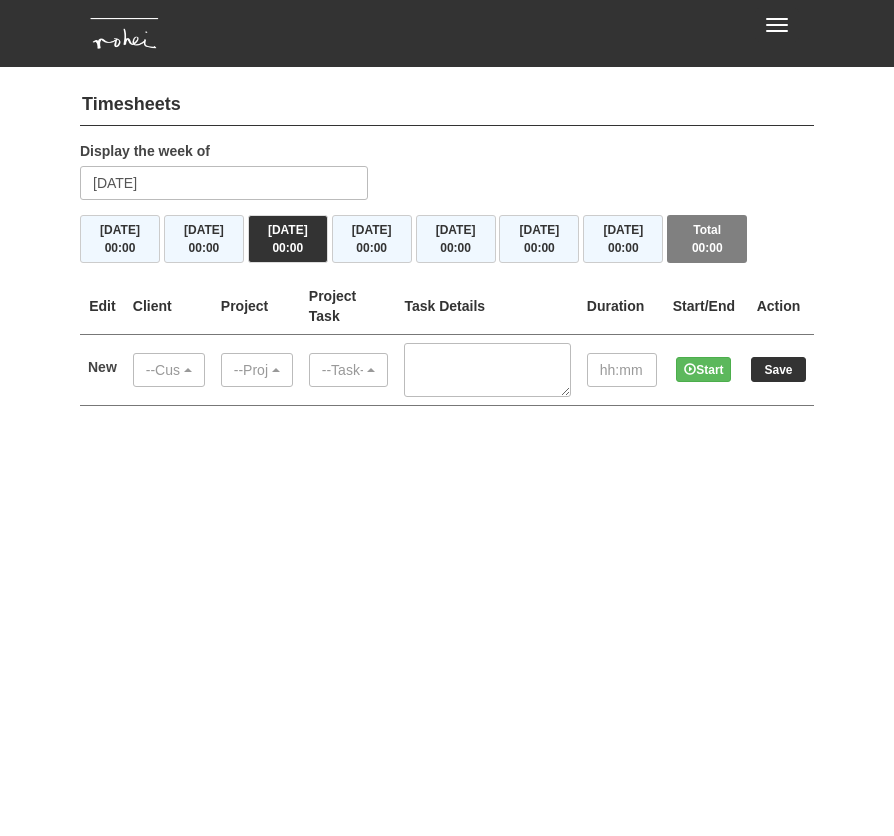scroll, scrollTop: 0, scrollLeft: 0, axis: both 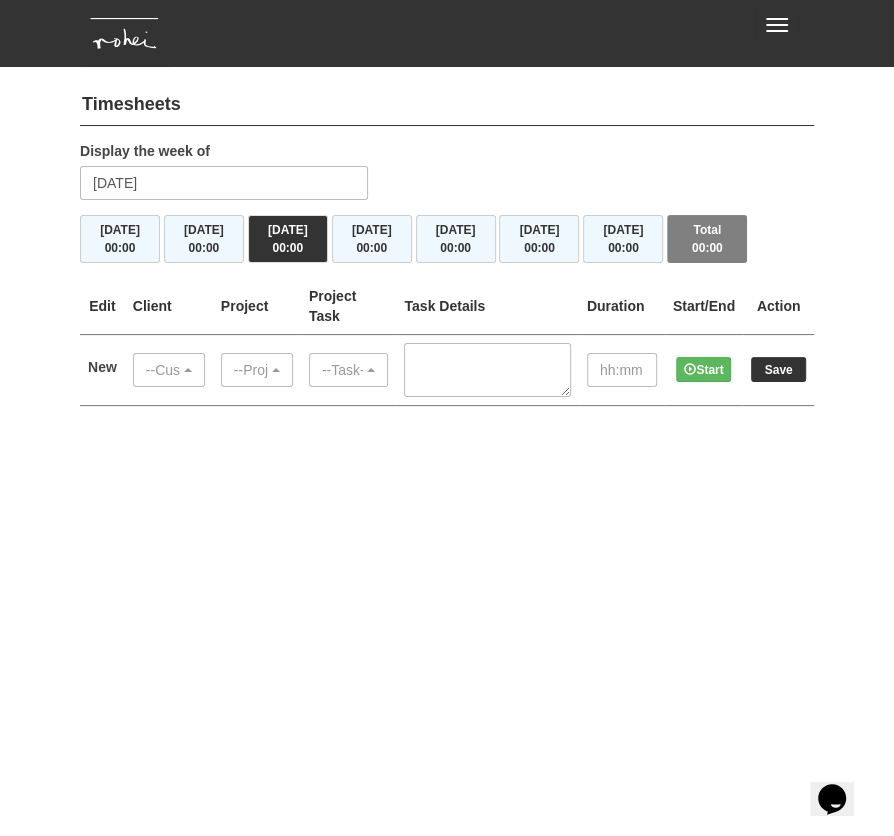 click on "Toggle navigation" at bounding box center (777, 25) 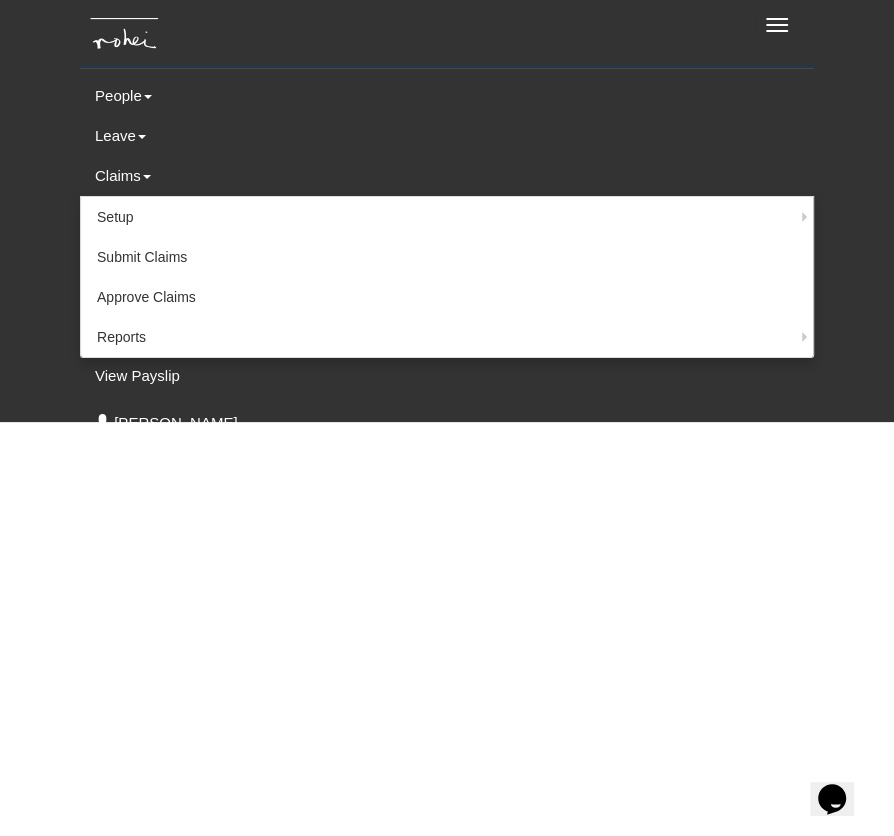 click on "Claims" at bounding box center [447, 176] 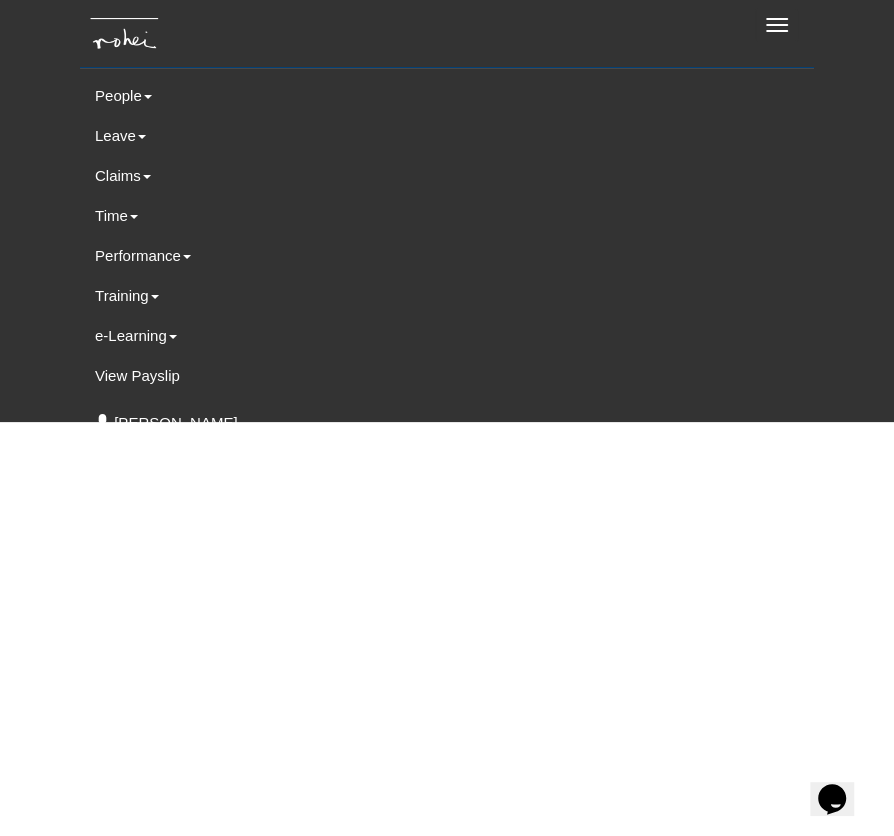 click on "Toggle navigation
People
Personal Information
Staff  Directory
Leave
Apply for Leave
Approve Leave Claim Time Off-in-lieu Reports" at bounding box center (447, 211) 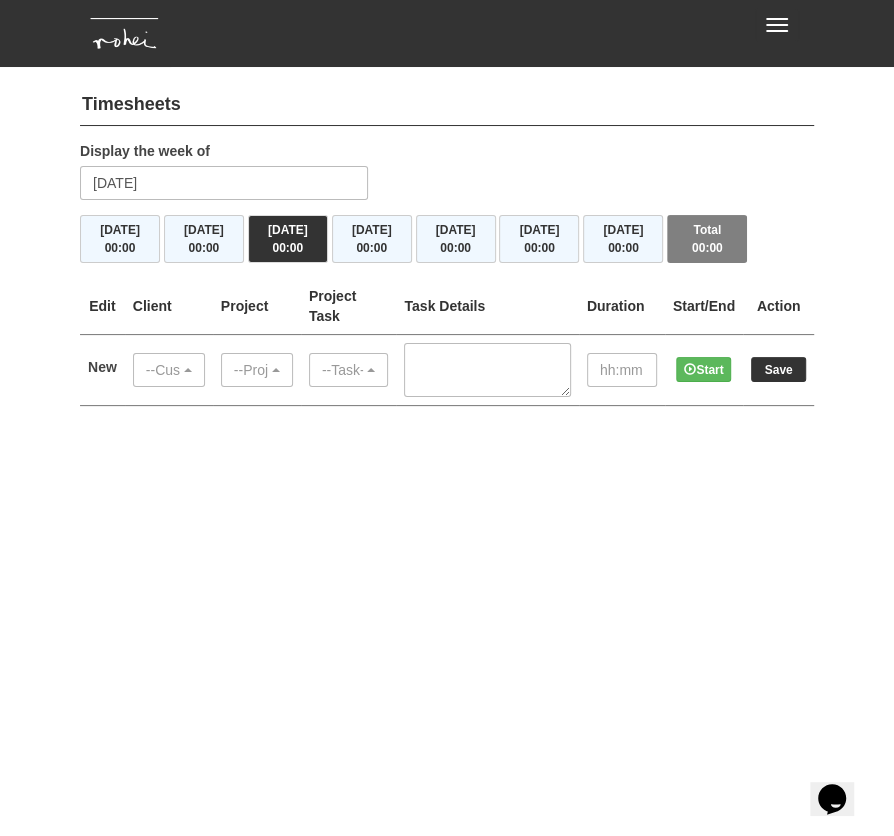 click on "Toggle navigation" at bounding box center [777, 25] 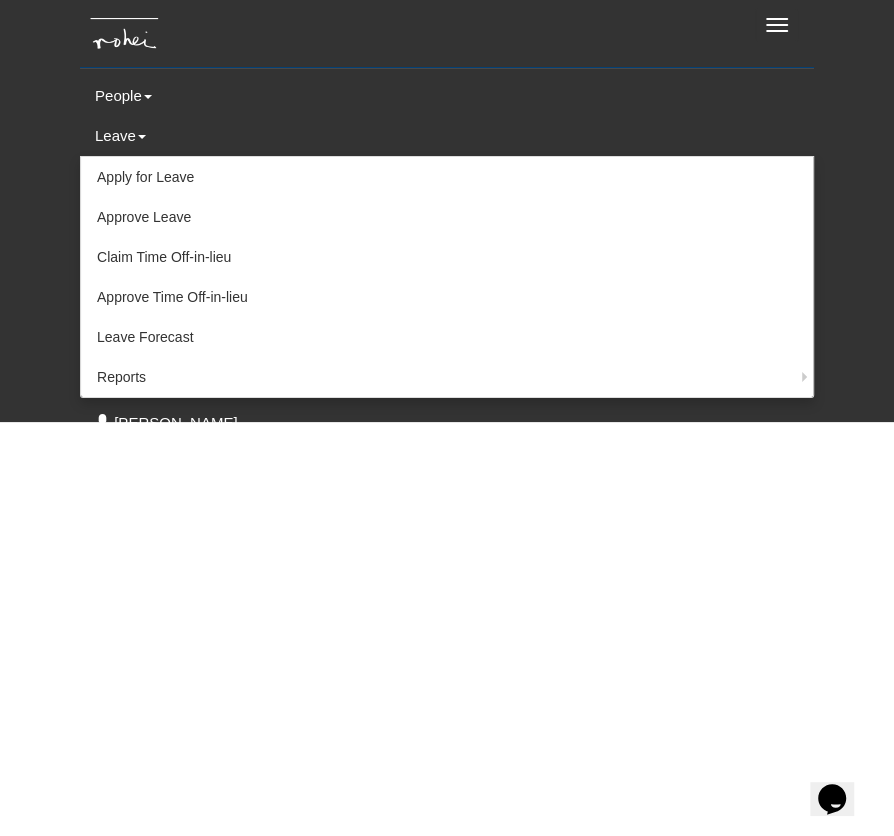 click on "Leave" at bounding box center [447, 136] 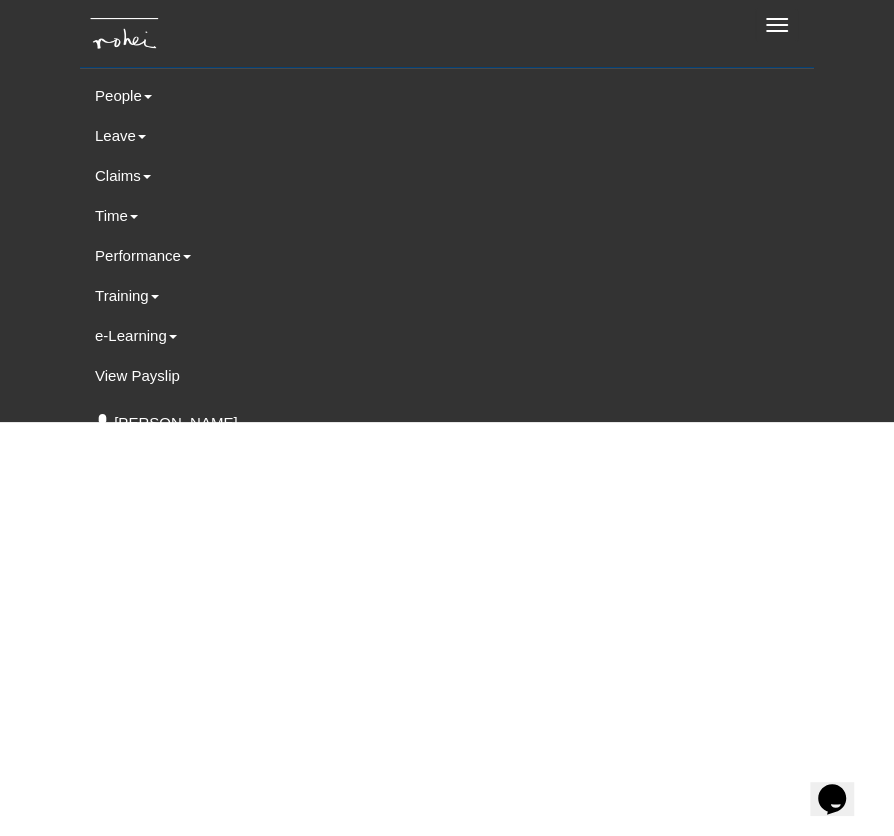 click on "Toggle navigation
People
Personal Information
Staff  Directory
Leave
Apply for Leave
Approve Leave Claim Time Off-in-lieu Reports" at bounding box center [447, 211] 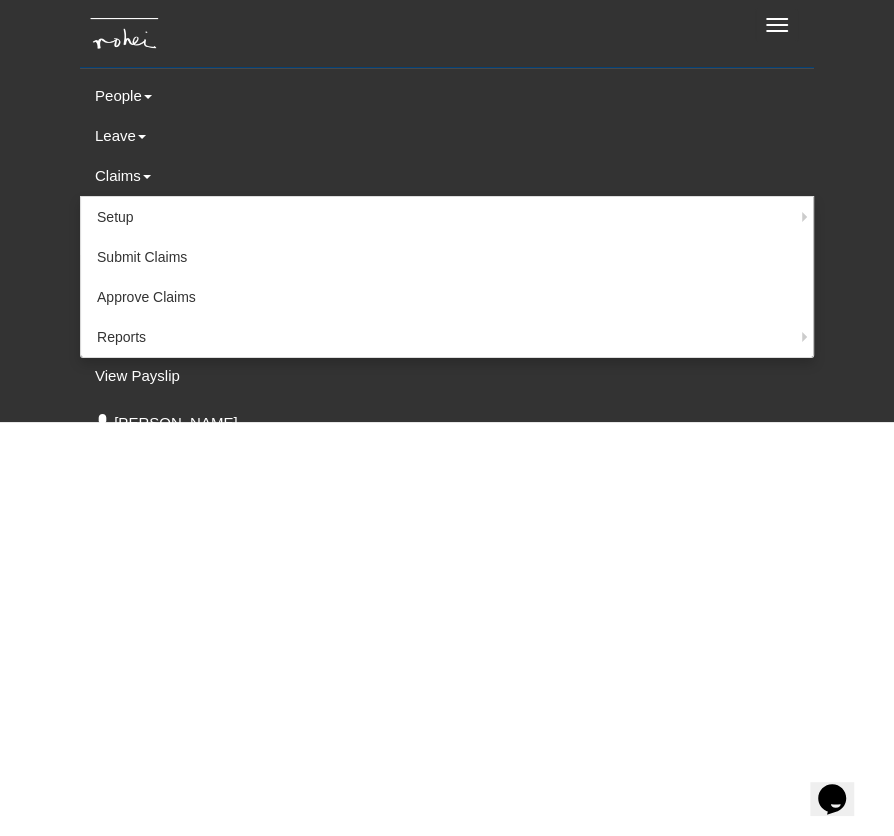 click on "Claims" at bounding box center [447, 176] 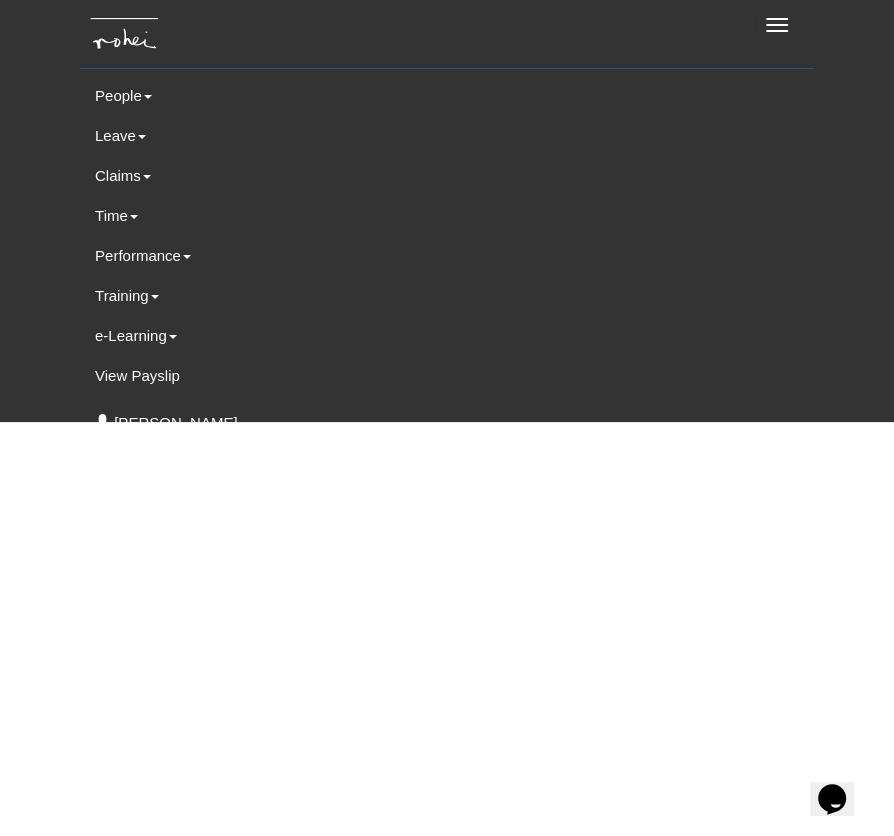 click on "Toggle navigation
People
Personal Information
Staff  Directory
Leave
Apply for Leave
Approve Leave Claim Time Off-in-lieu Reports" at bounding box center [447, 211] 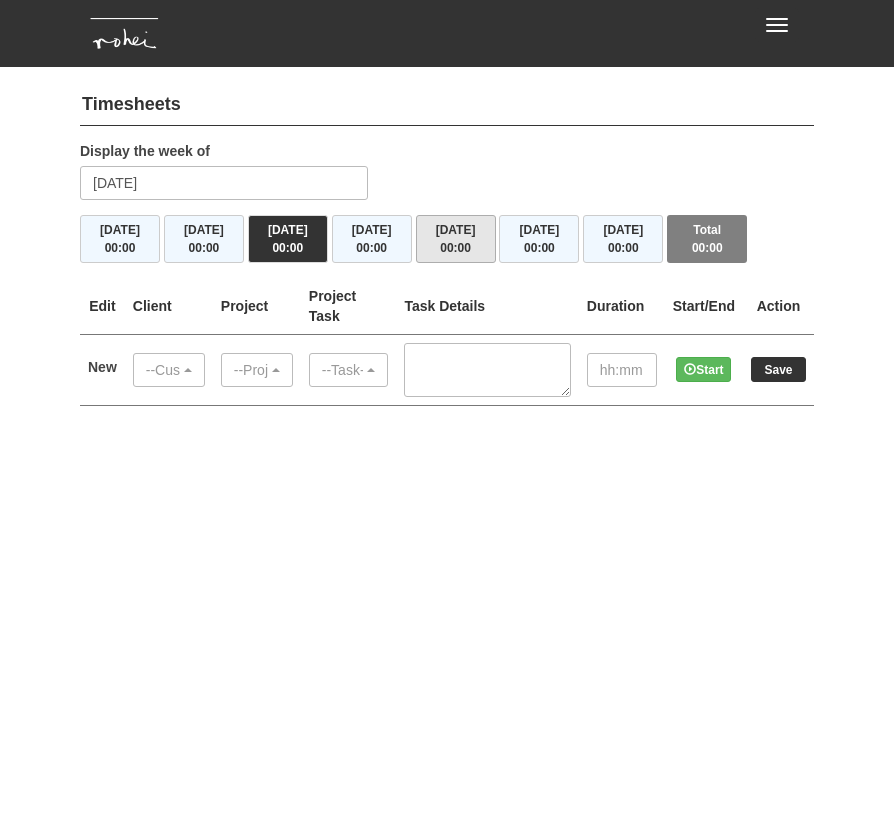scroll, scrollTop: 0, scrollLeft: 0, axis: both 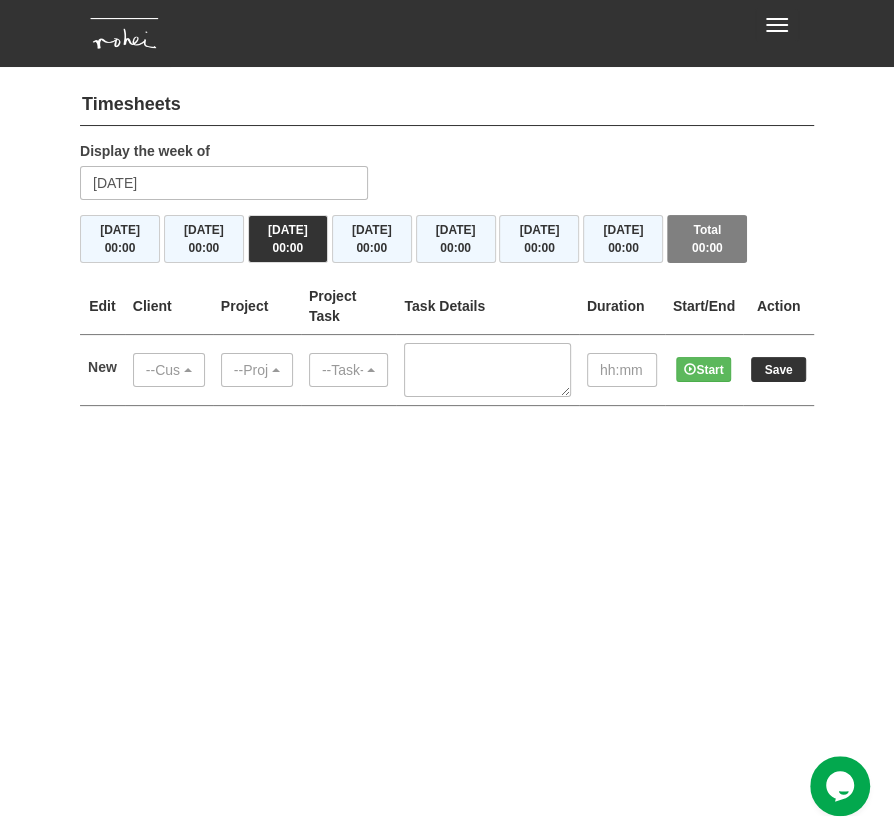 click on "Toggle navigation" at bounding box center [777, 25] 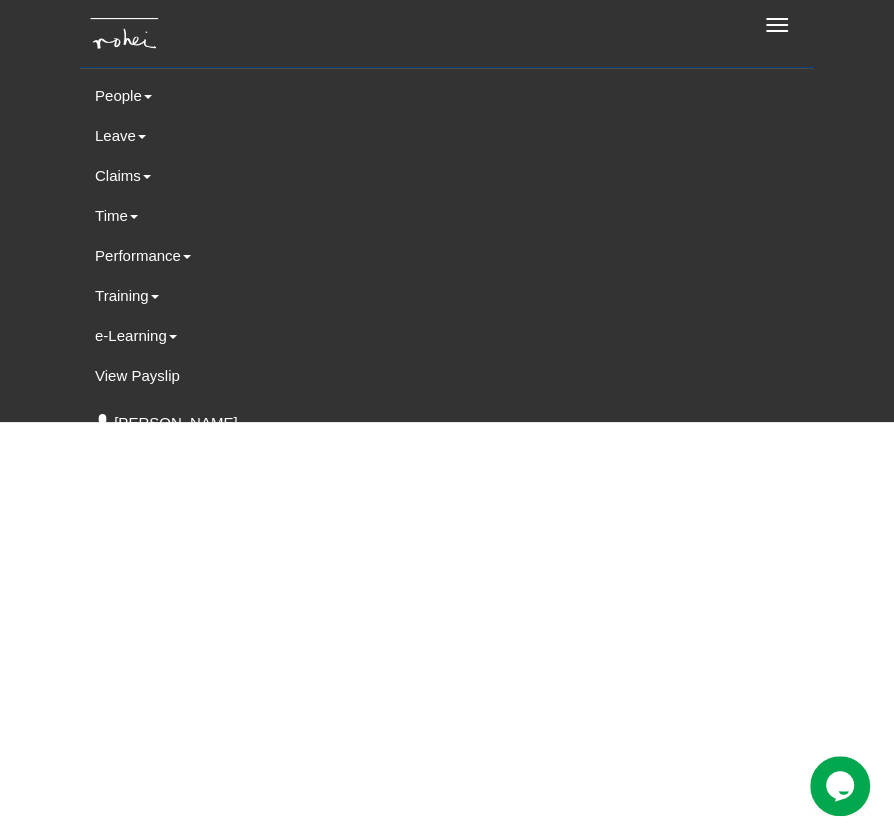 click on "Toggle navigation
People
Personal Information
Staff  Directory
Leave
Apply for Leave
Approve Leave Leave Forecast Claims" at bounding box center [447, 223] 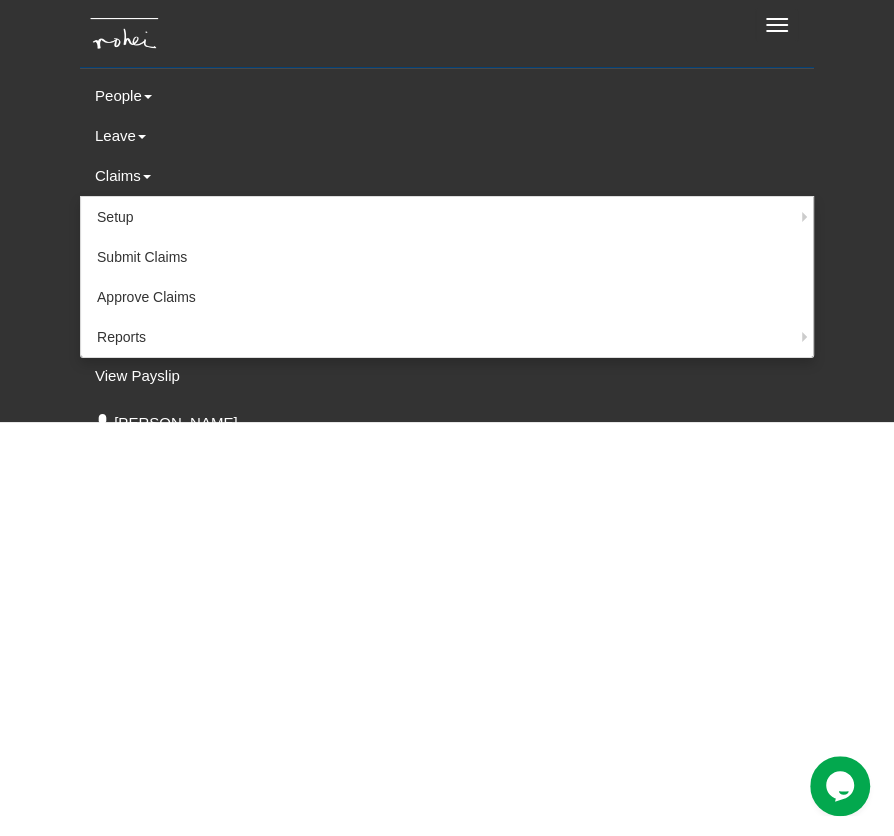 type 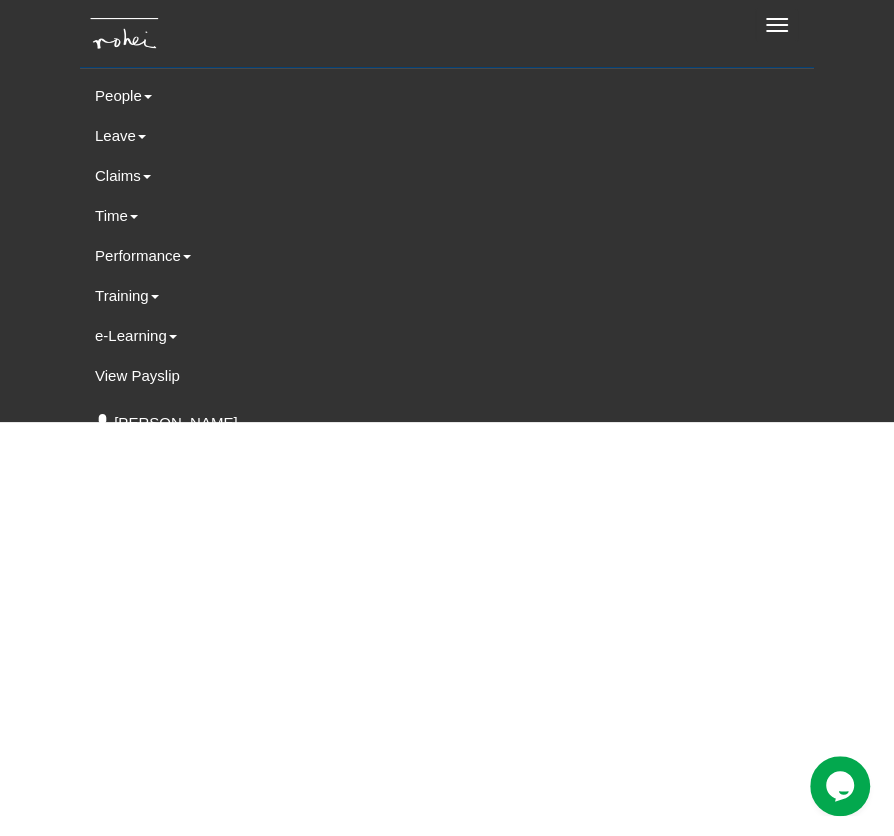 click on "Toggle navigation
People
Personal Information
Staff  Directory
Leave
Apply for Leave
Approve Leave Claim Time Off-in-lieu Reports" at bounding box center (447, 211) 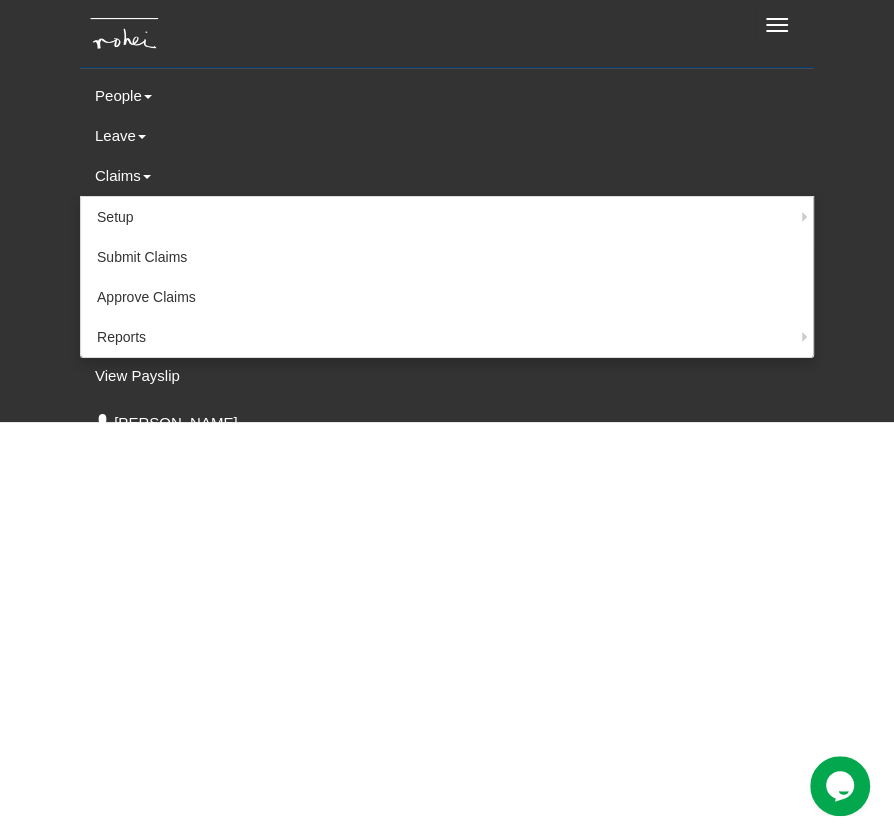 click on "Claims" at bounding box center [447, 176] 